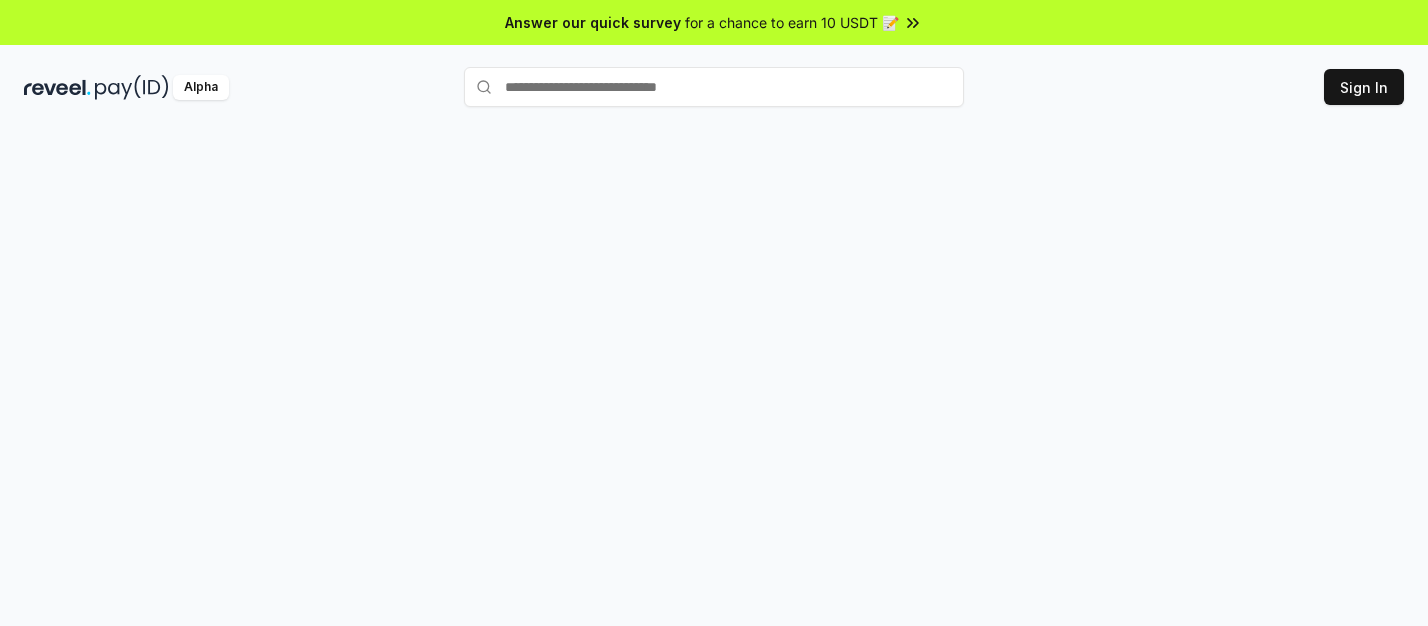 scroll, scrollTop: 0, scrollLeft: 0, axis: both 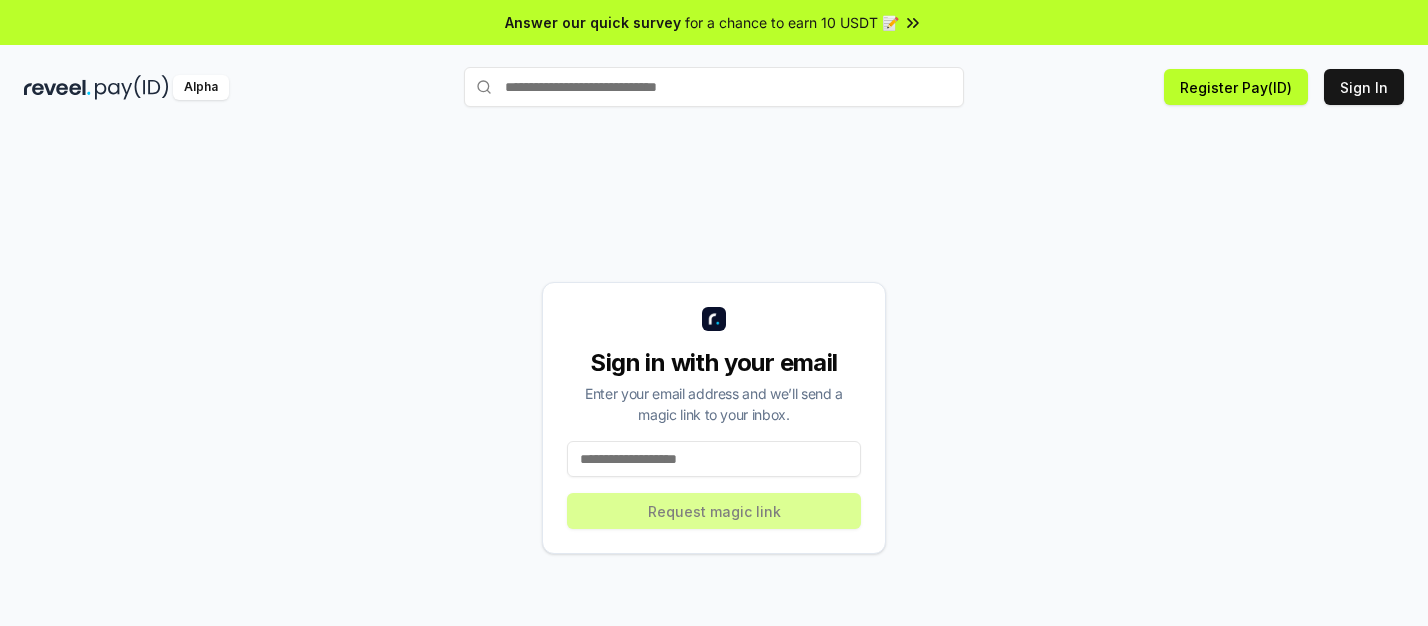click at bounding box center [714, 459] 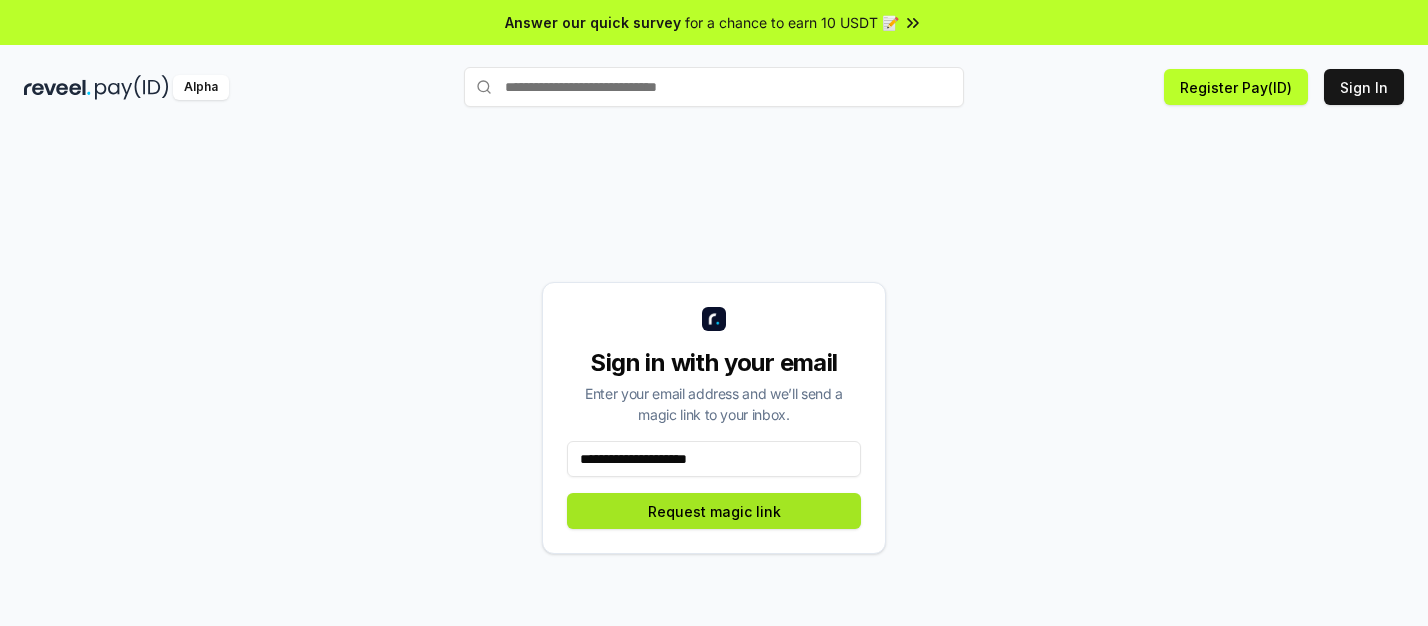 click on "Request magic link" at bounding box center (714, 511) 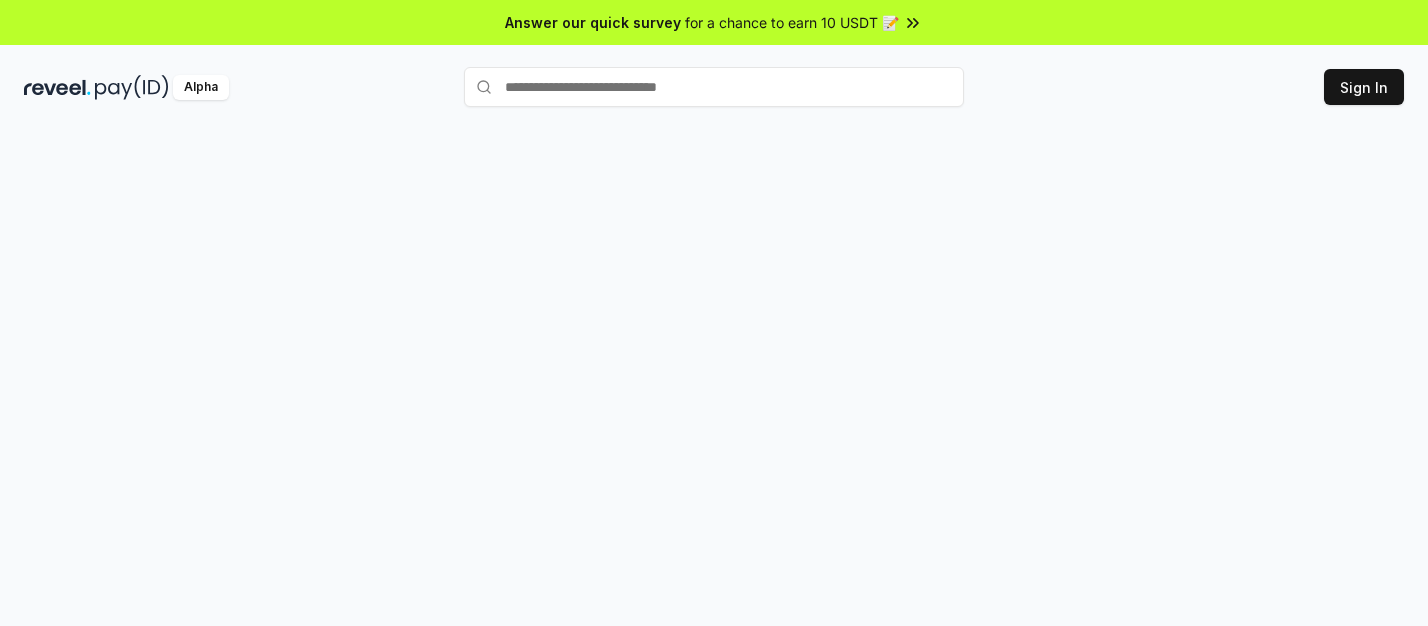 scroll, scrollTop: 0, scrollLeft: 0, axis: both 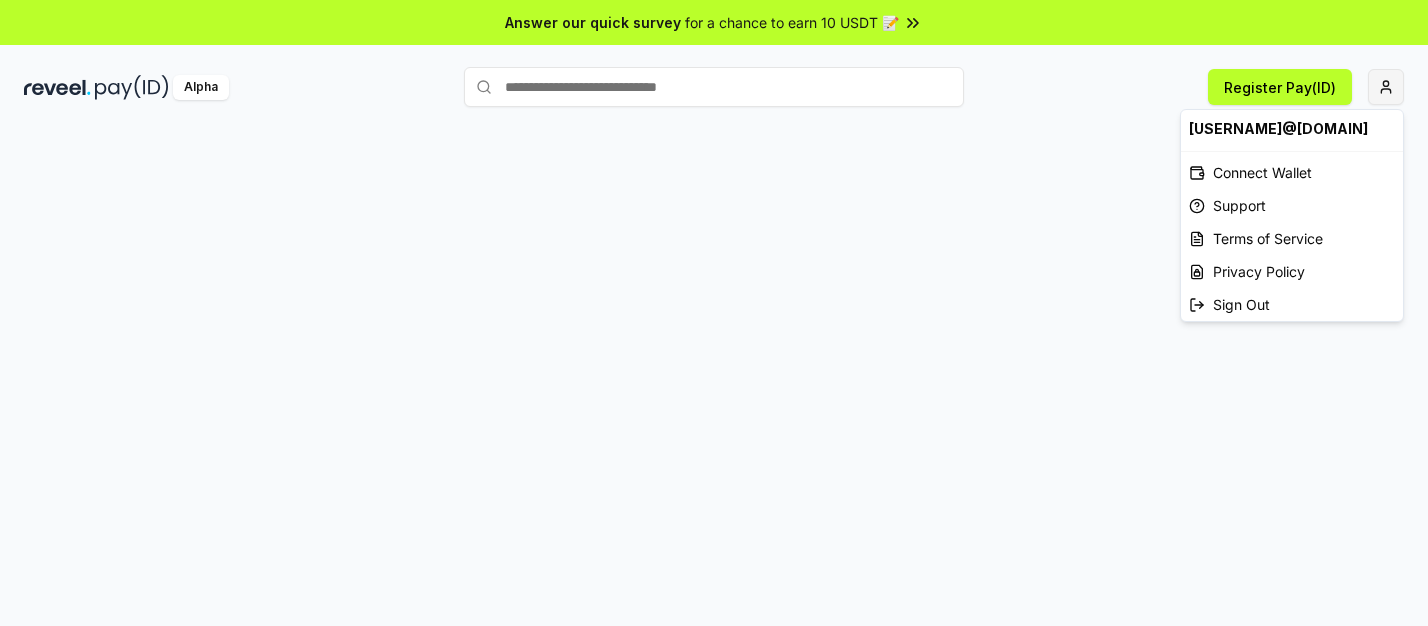 click on "Answer our quick survey for a chance to earn 10 USDT 📝 Alpha Register Pay(ID) agustinmr77@gmail.com   Connect Wallet   Support   Terms of Service   Privacy Policy   Sign Out" at bounding box center [714, 313] 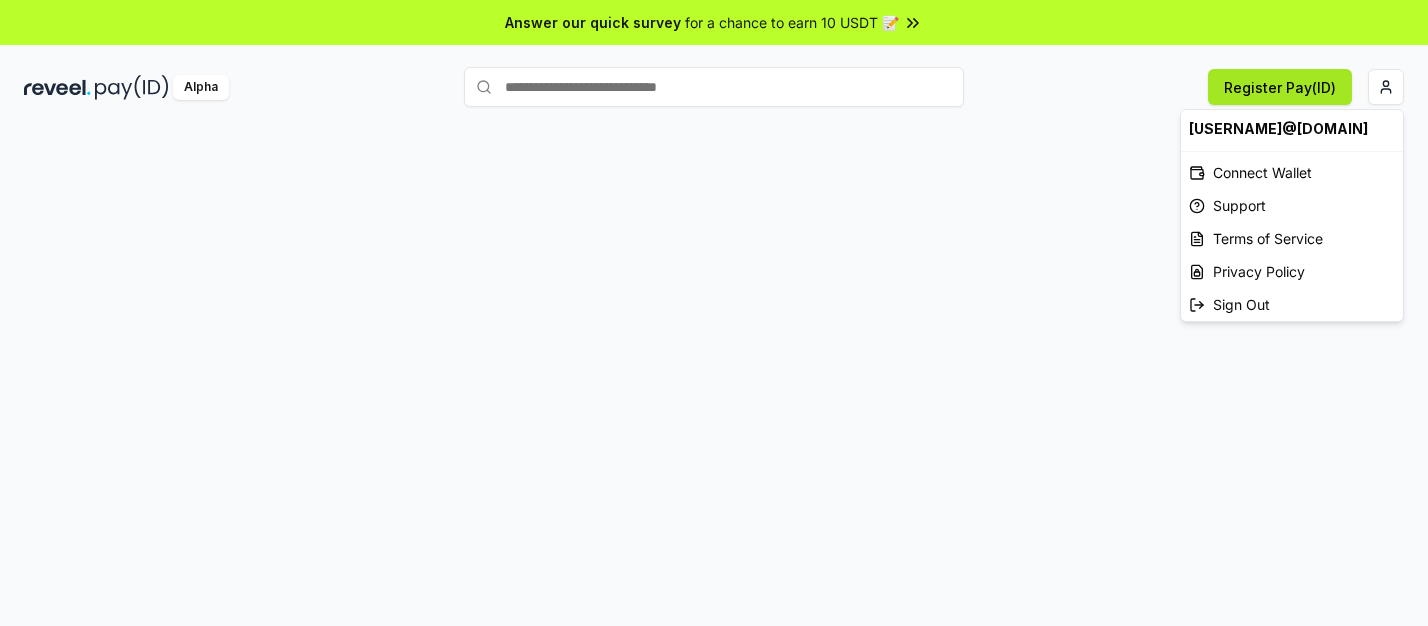 click on "Answer our quick survey for a chance to earn 10 USDT 📝 Alpha Register Pay(ID) agustinmr77@gmail.com   Connect Wallet   Support   Terms of Service   Privacy Policy   Sign Out" at bounding box center [714, 313] 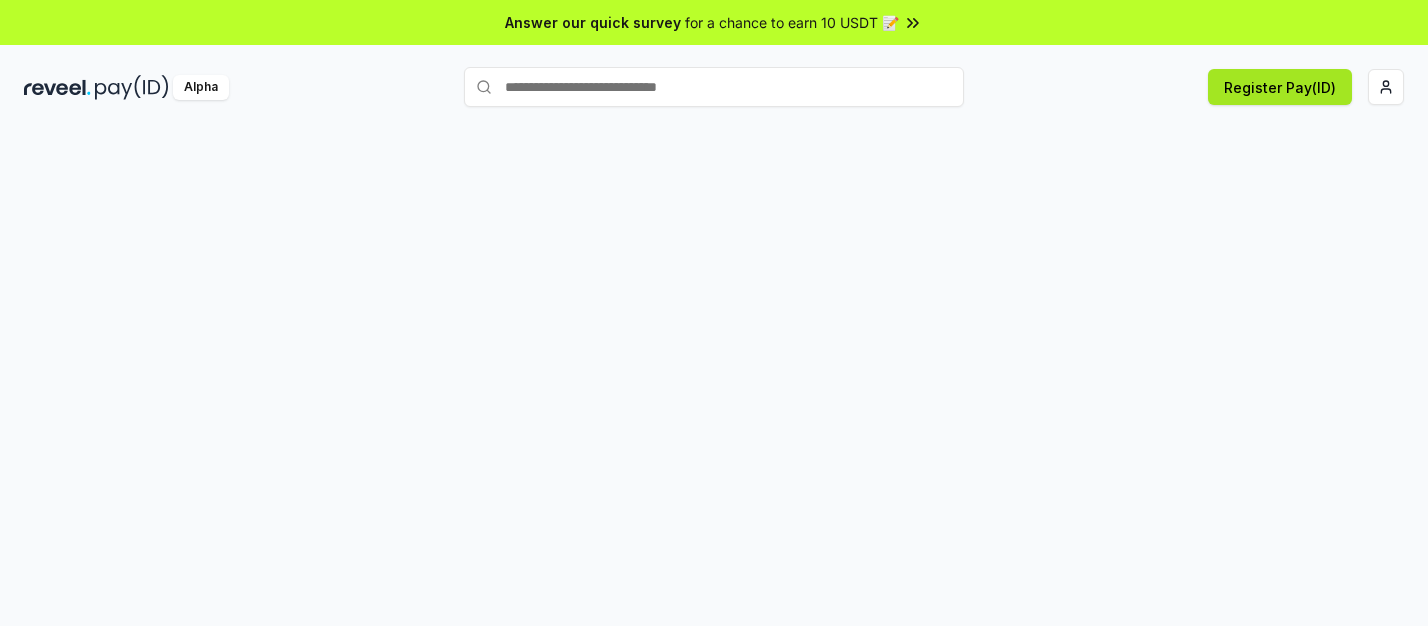 click on "Register Pay(ID)" at bounding box center [1280, 87] 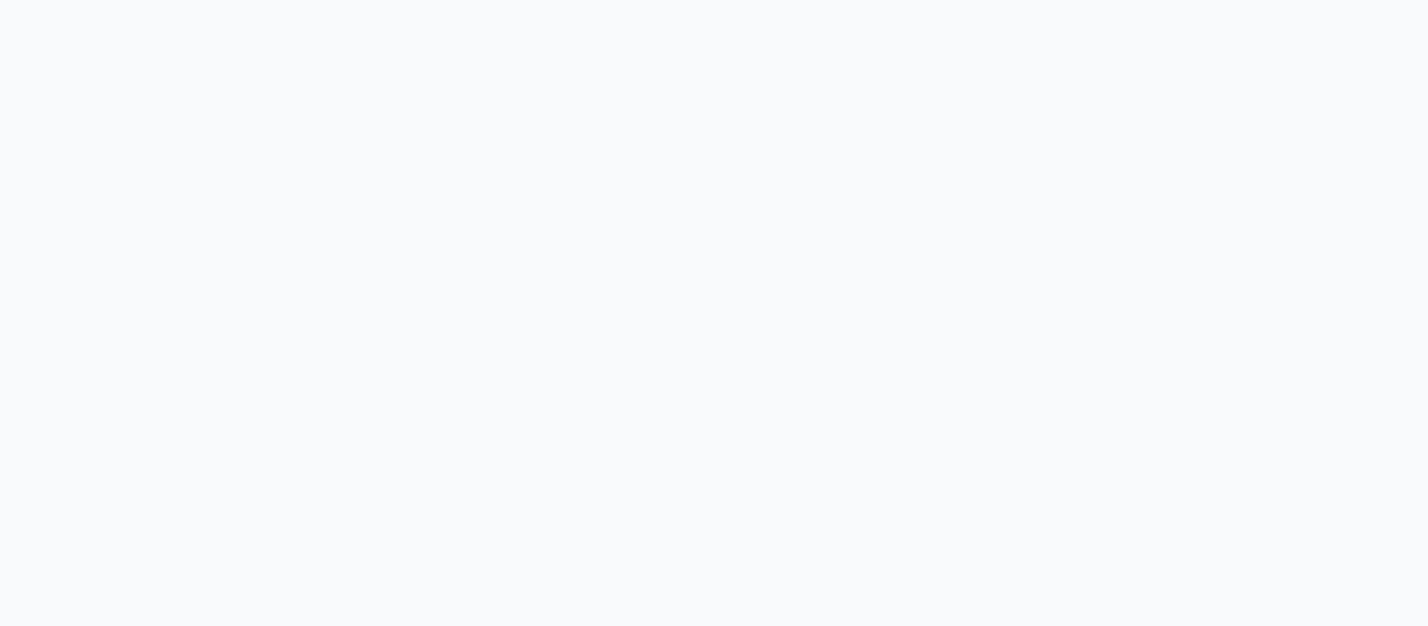 scroll, scrollTop: 0, scrollLeft: 0, axis: both 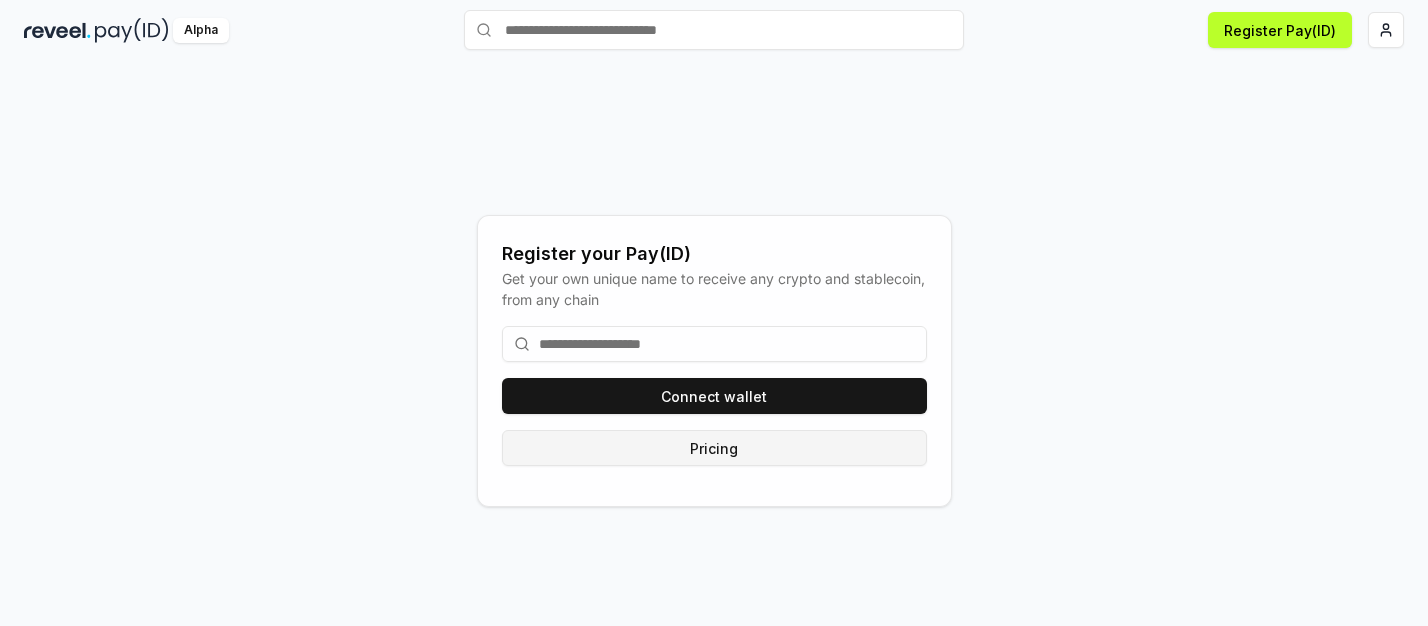 click on "Pricing" at bounding box center [714, 448] 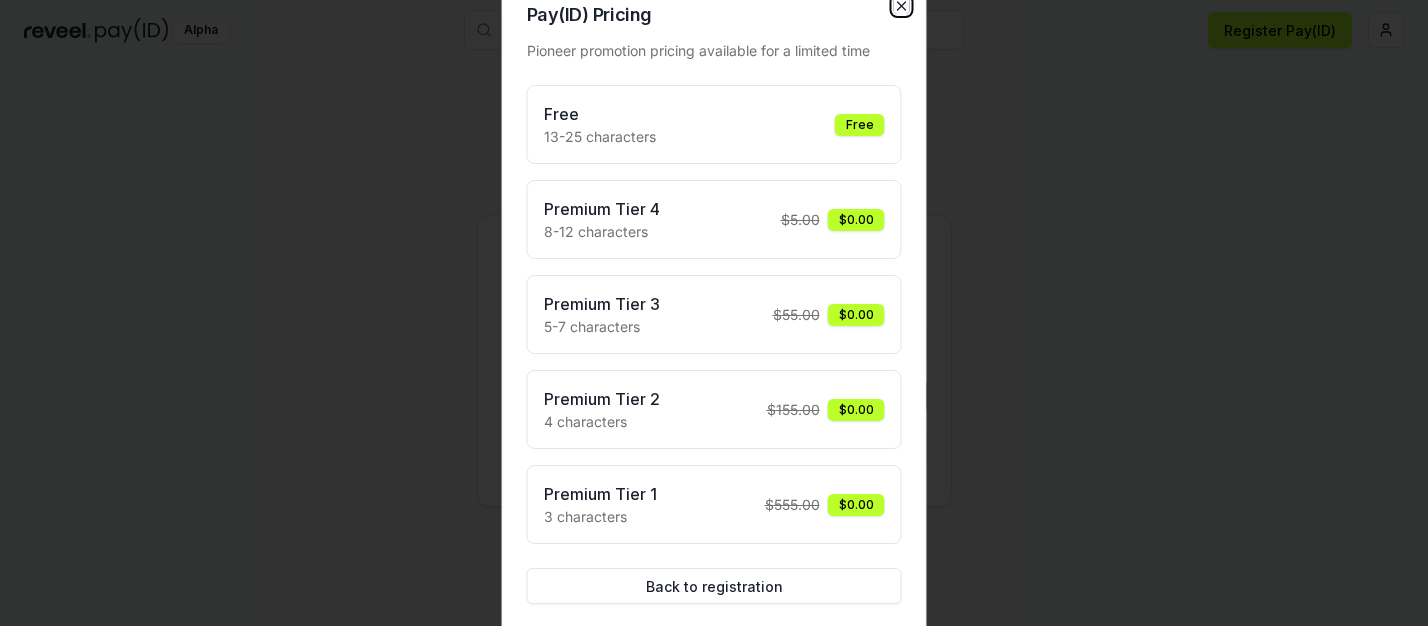 click 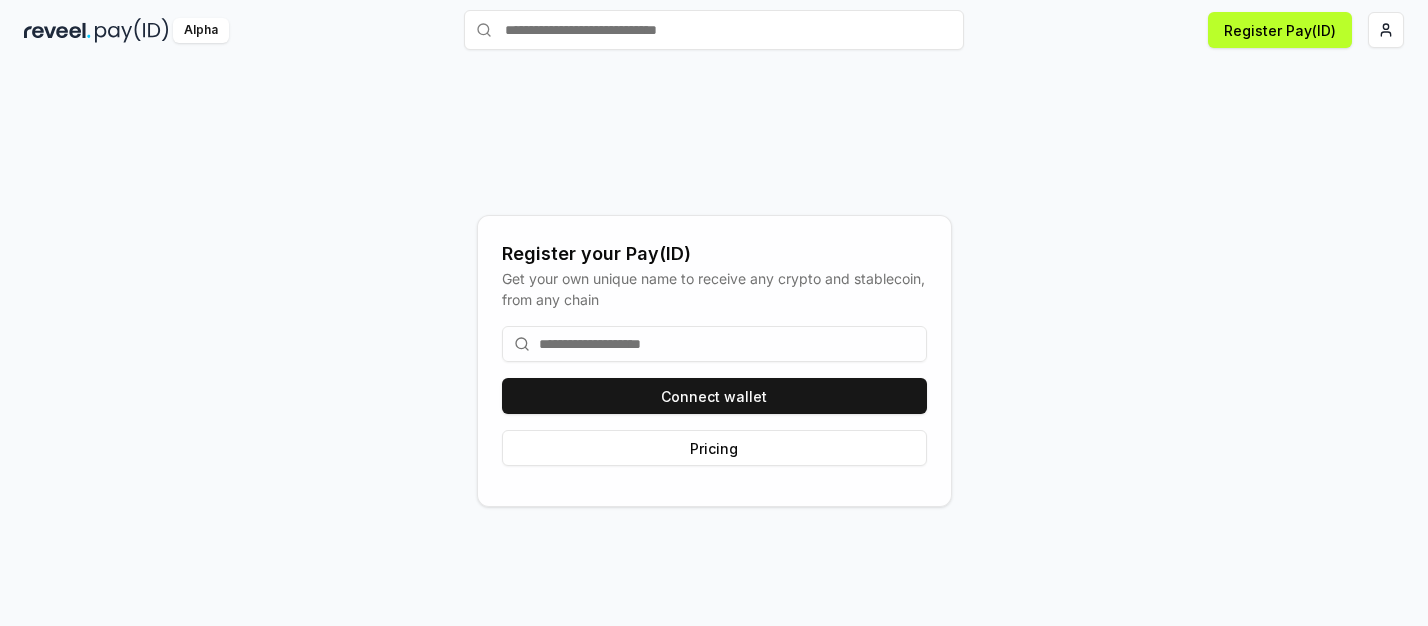 click at bounding box center (714, 344) 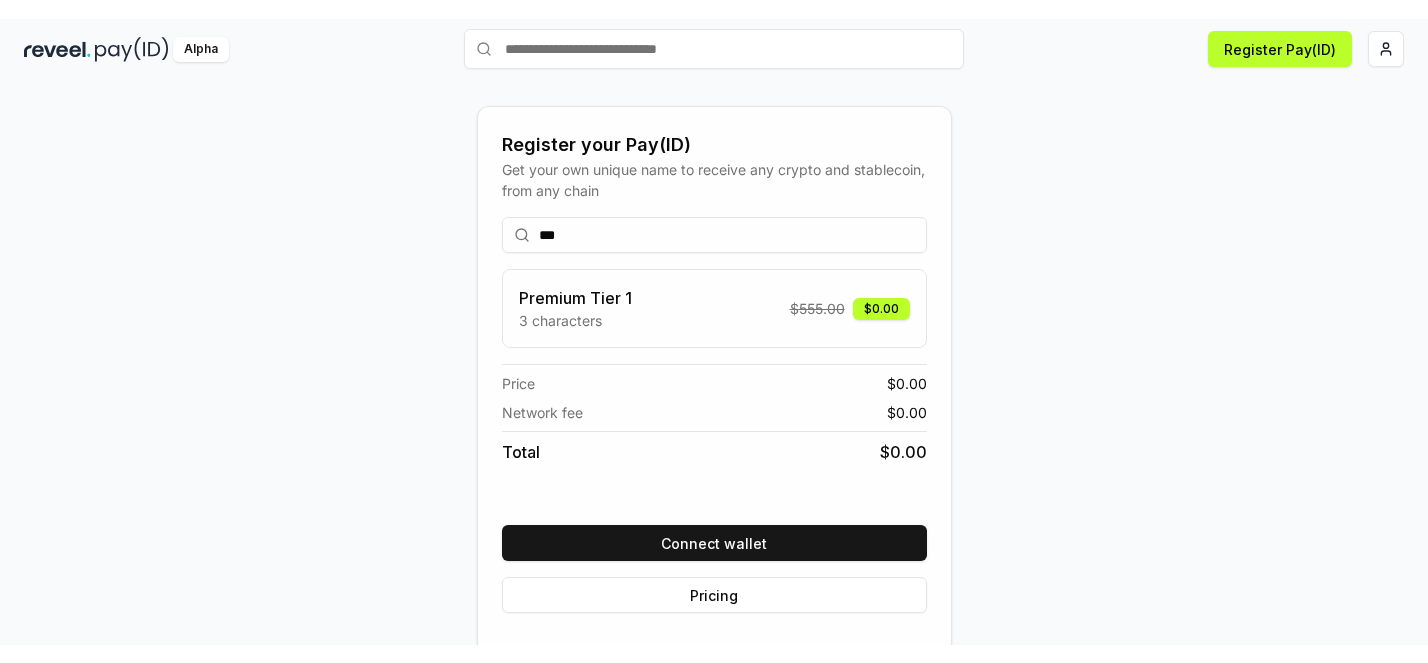 scroll, scrollTop: 66, scrollLeft: 0, axis: vertical 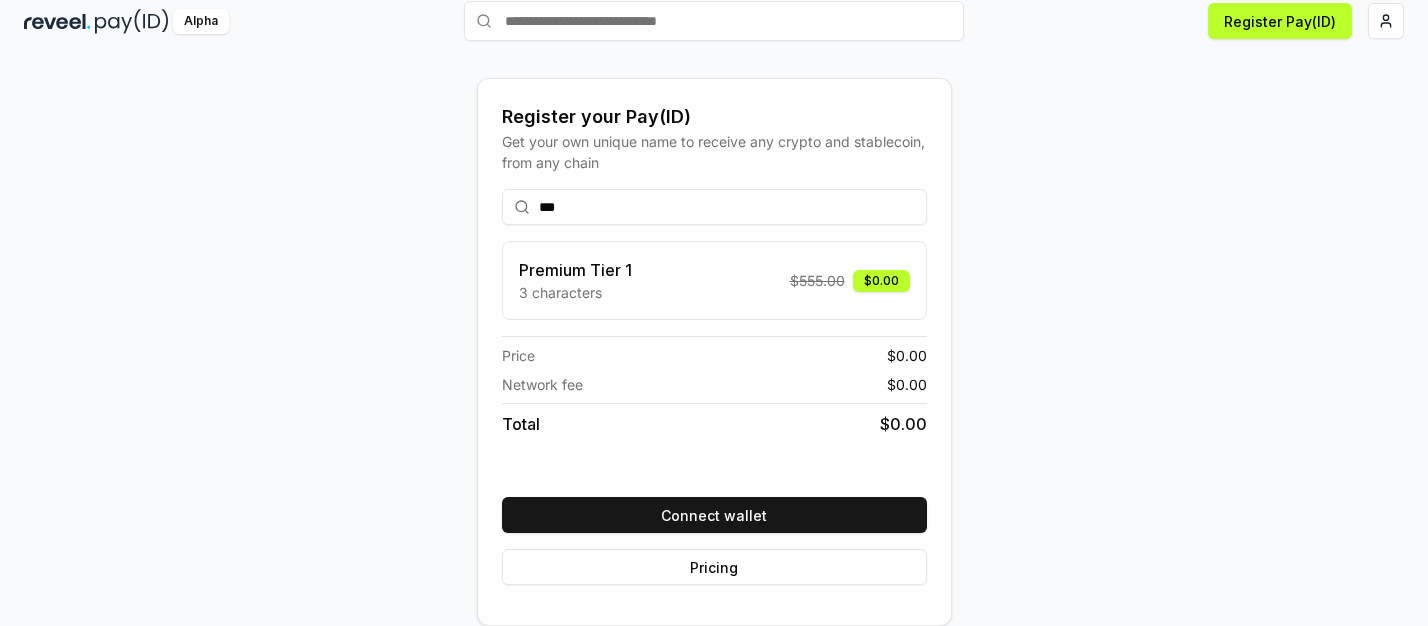 type on "***" 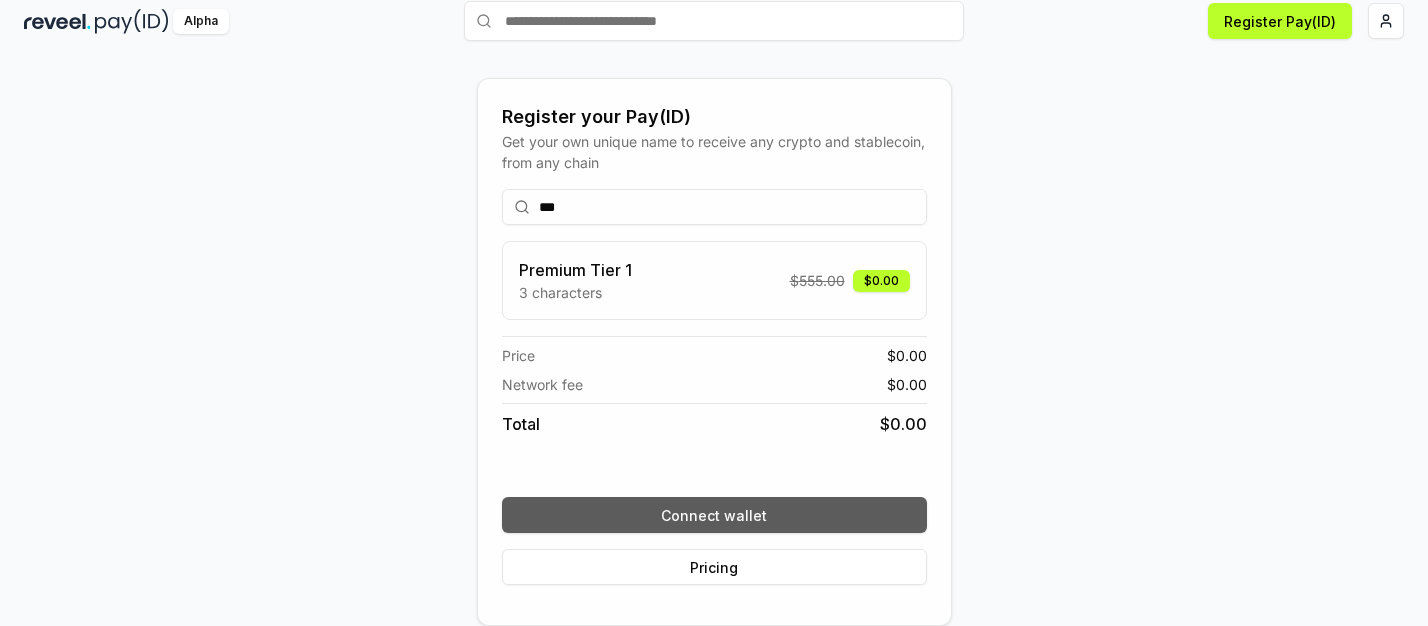 click on "Connect wallet" at bounding box center [714, 515] 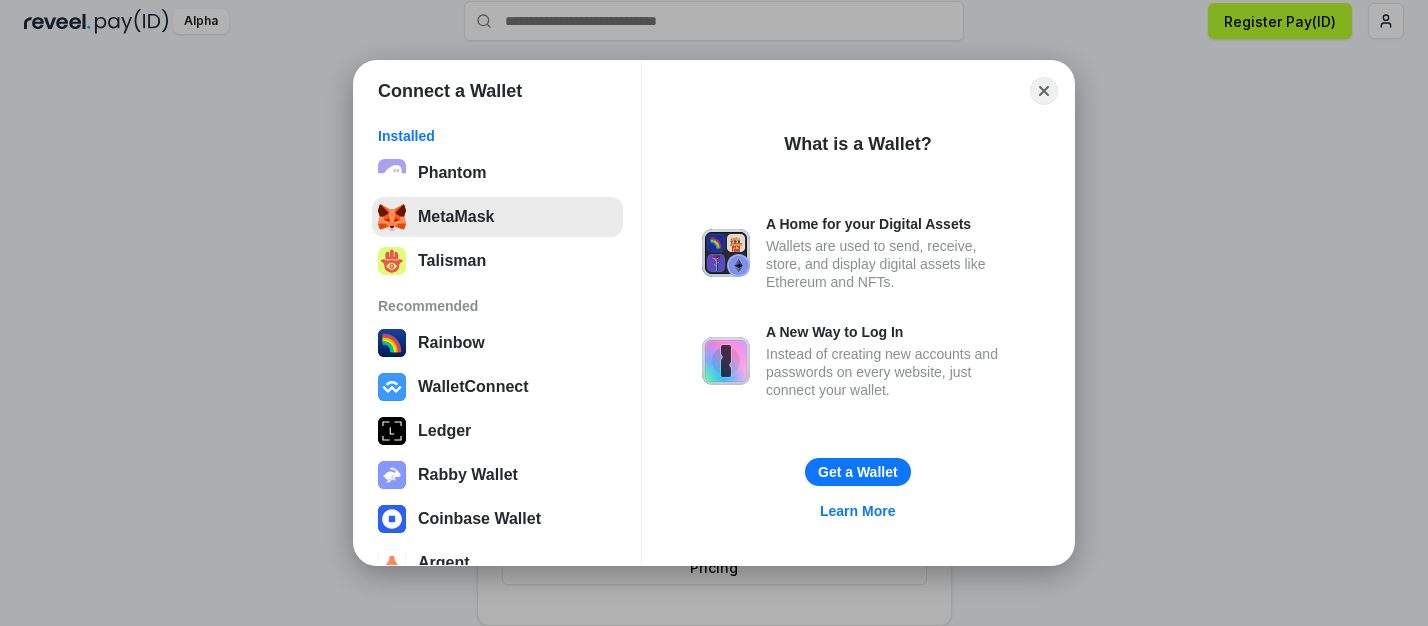 click on "MetaMask" at bounding box center (497, 217) 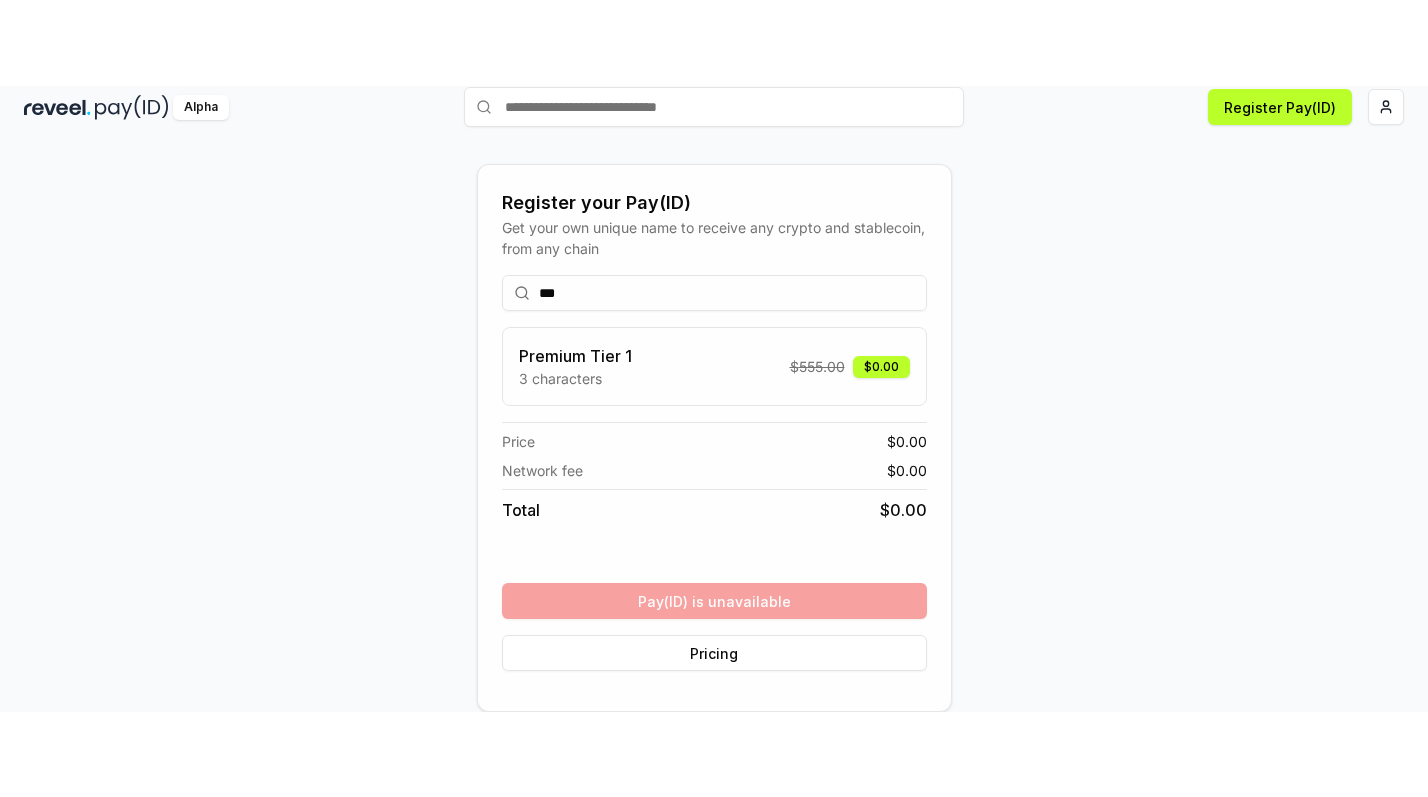 scroll, scrollTop: 57, scrollLeft: 0, axis: vertical 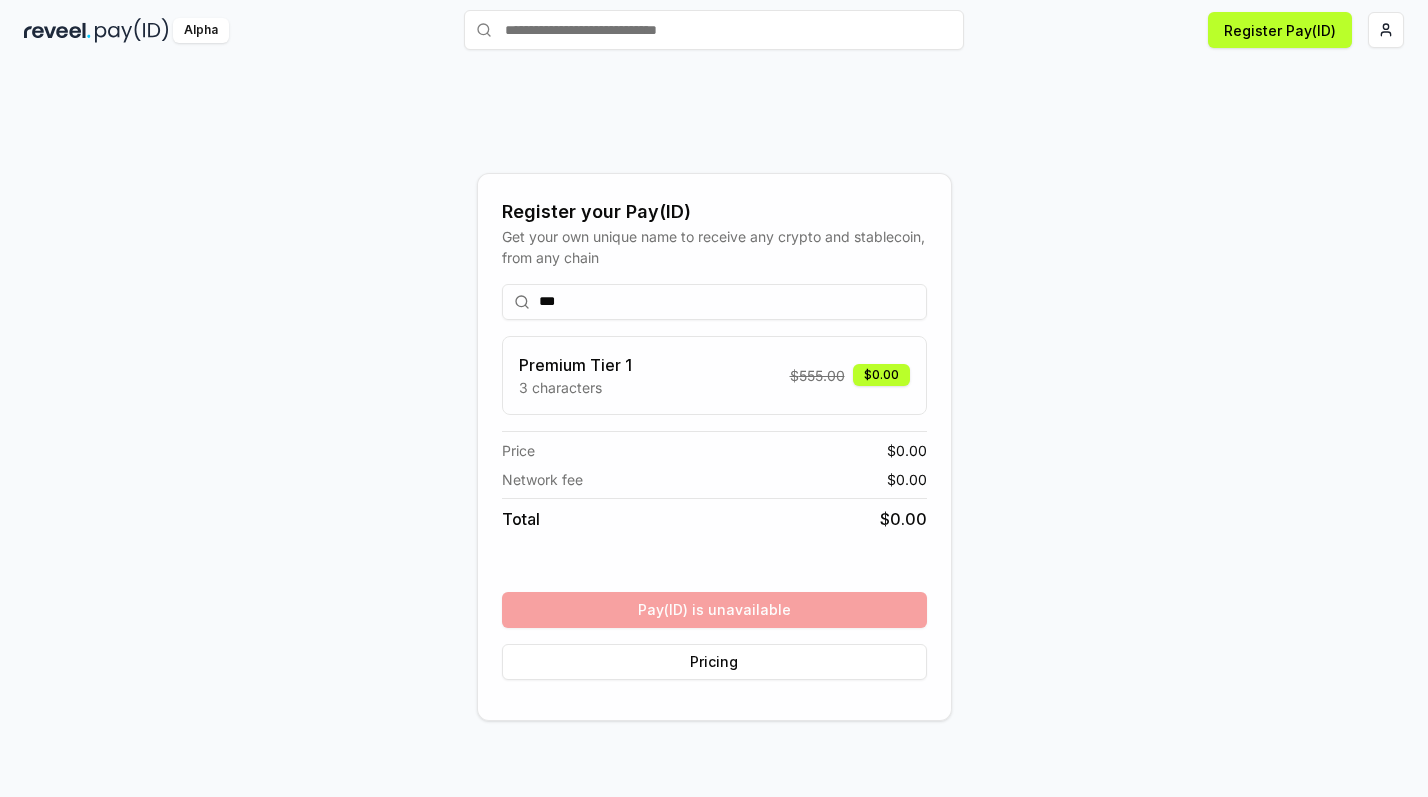click on "***" at bounding box center (714, 302) 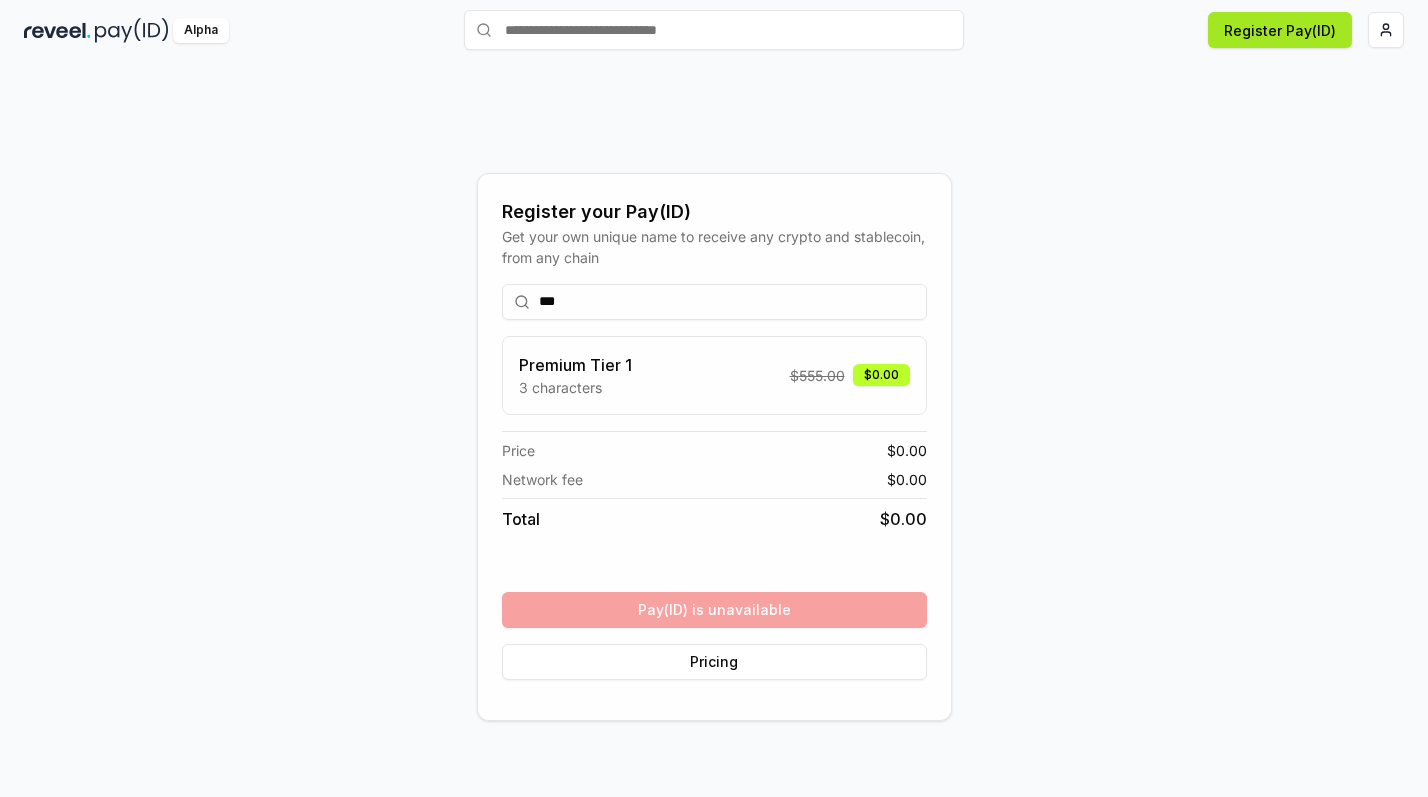 click on "Register Pay(ID)" at bounding box center (1280, 30) 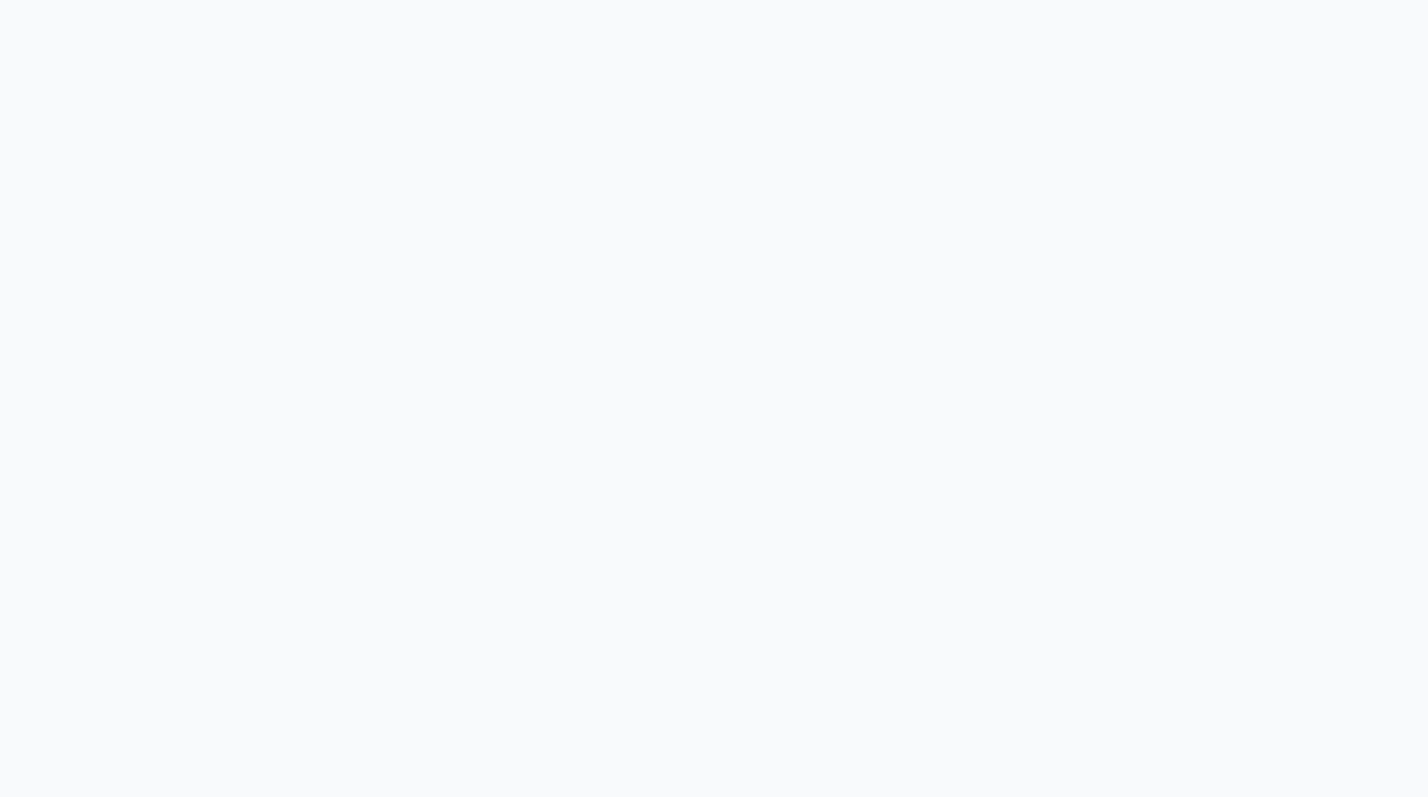 scroll, scrollTop: 0, scrollLeft: 0, axis: both 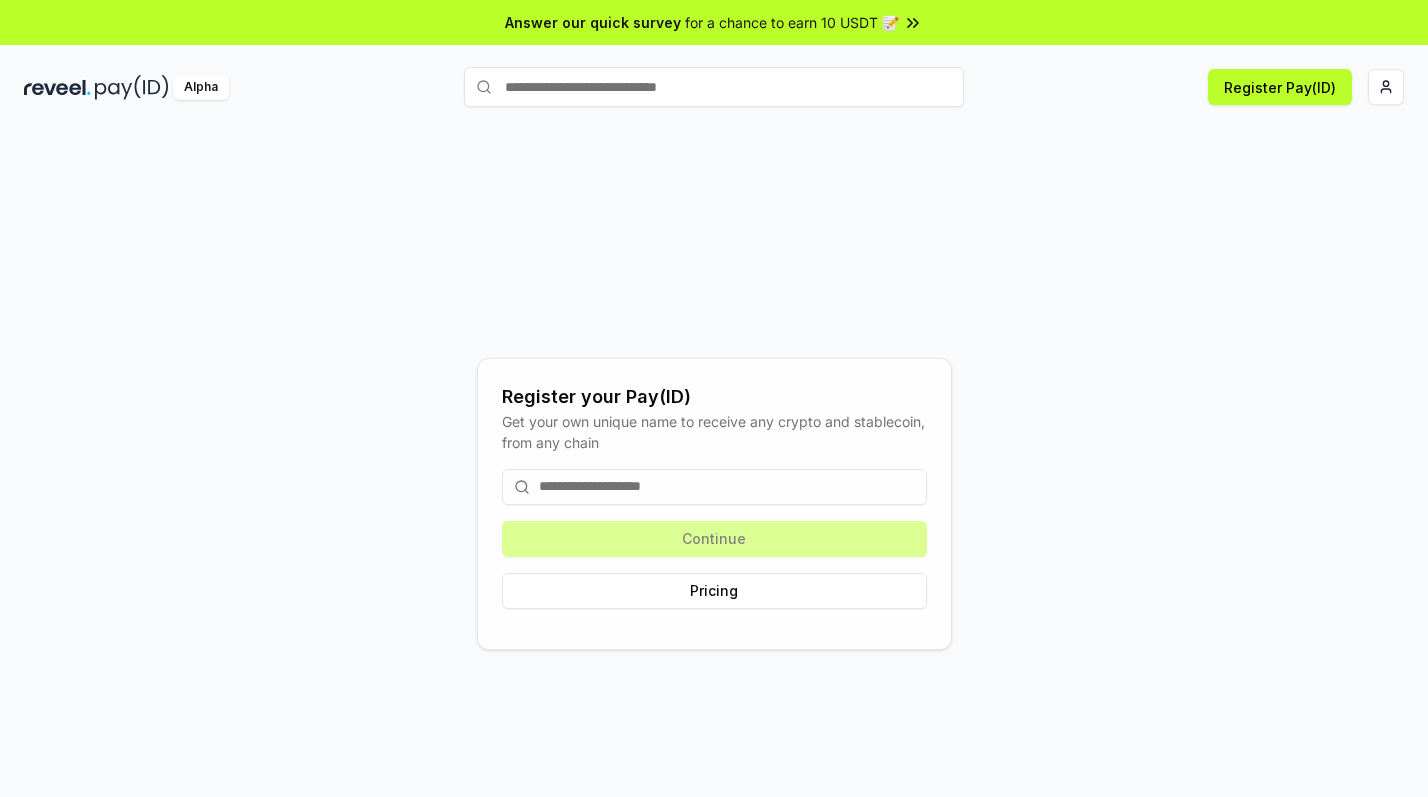click at bounding box center (714, 487) 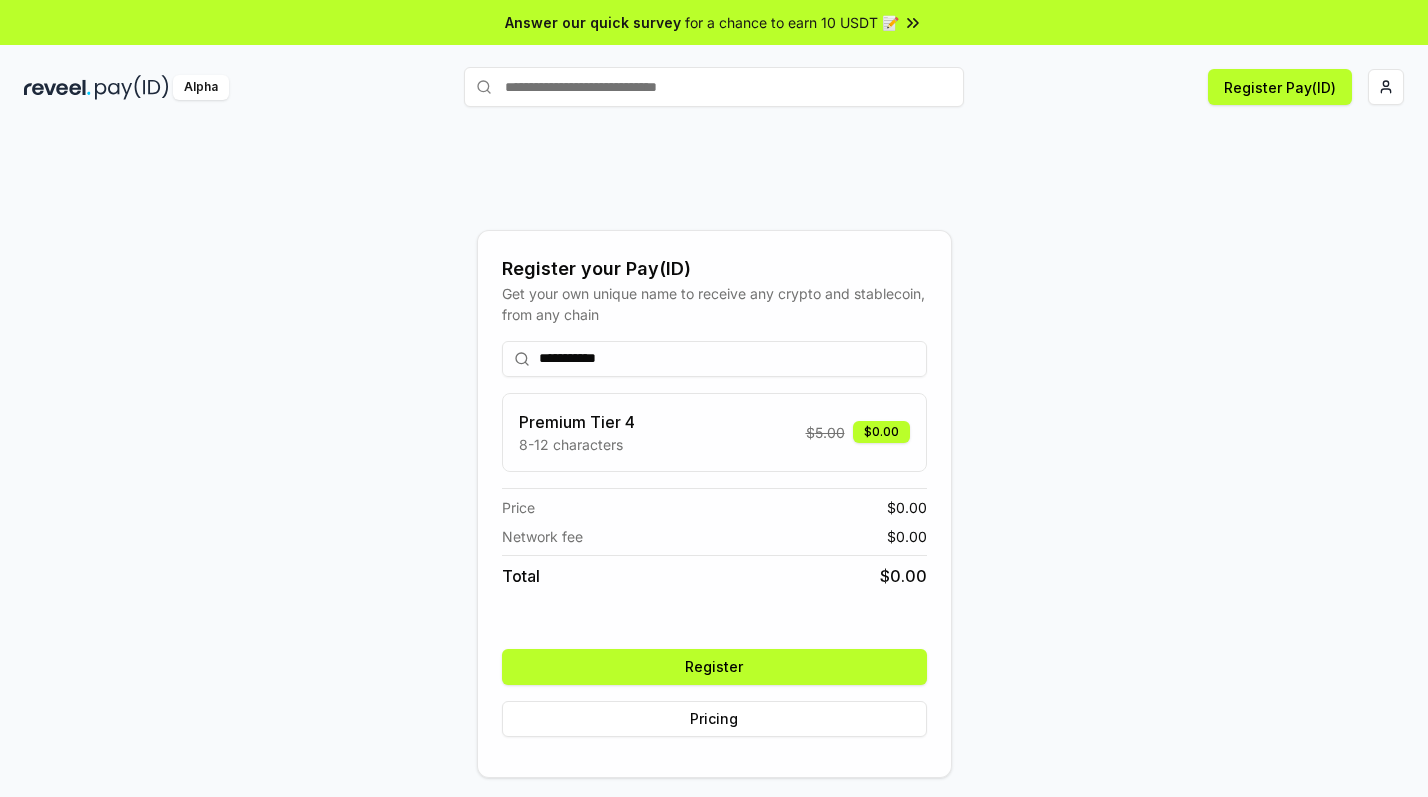 type on "**********" 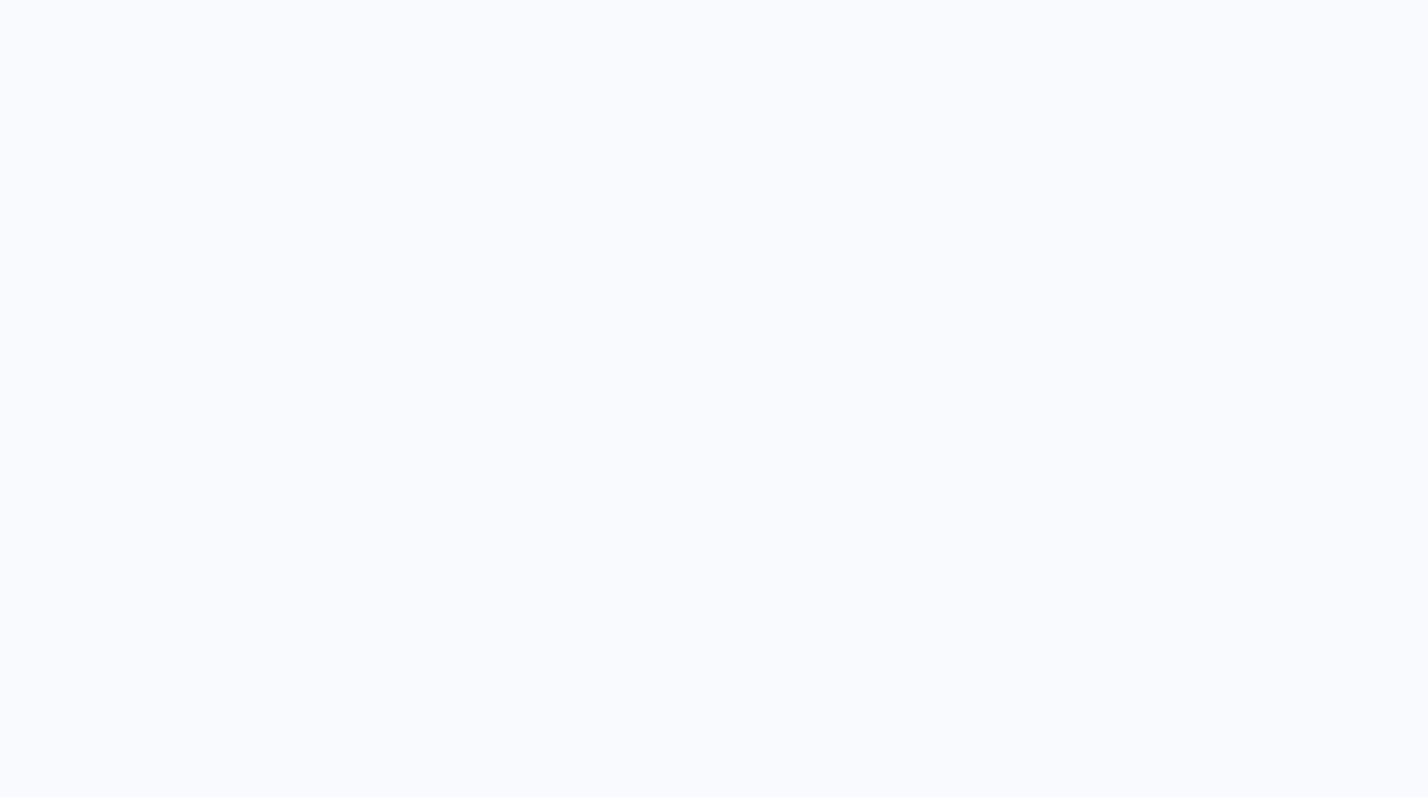 scroll, scrollTop: 0, scrollLeft: 0, axis: both 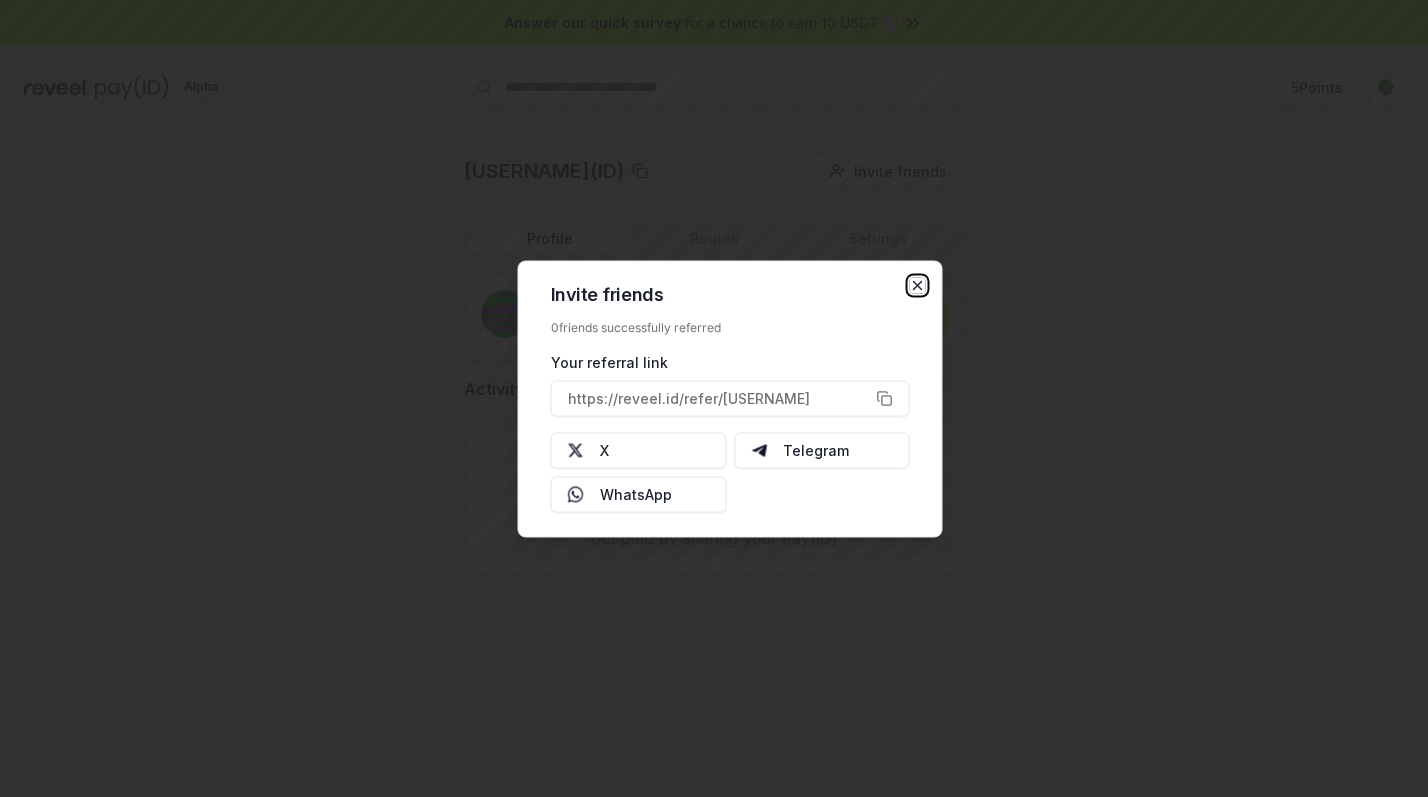 click 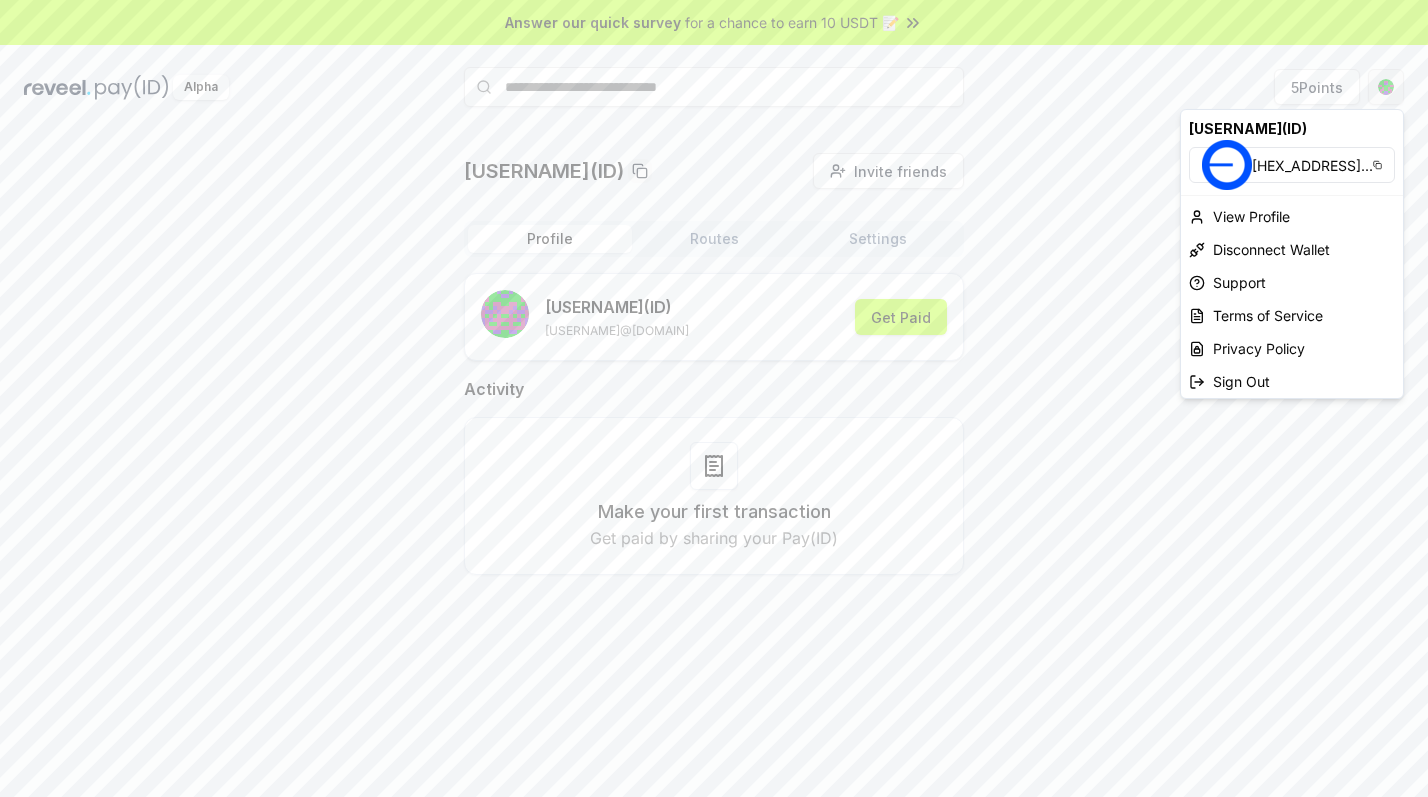 click on "Answer our quick survey for a chance to earn 10 USDT 📝 Alpha   5  Points agustinmr77(ID) Invite friends Invite Profile Routes Settings agustinmr77 (ID) agustinmr77@gmail.com Get Paid Activity Make your first transaction Get paid by sharing your Pay(ID) agustinmr77(ID)   0x30d6B3497e96 ...     View Profile   Disconnect Wallet   Support   Terms of Service   Privacy Policy   Sign Out" at bounding box center [714, 398] 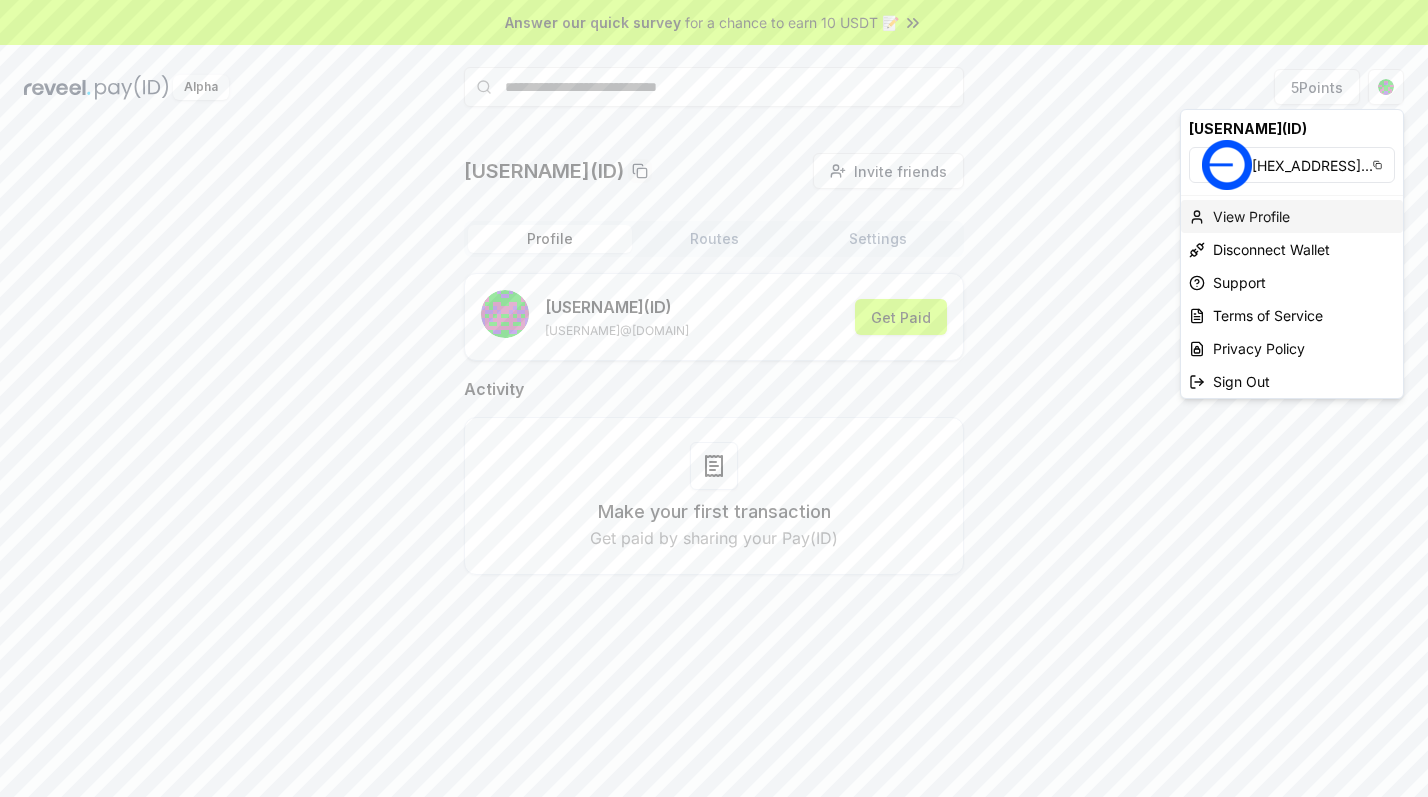 click on "View Profile" at bounding box center (1292, 216) 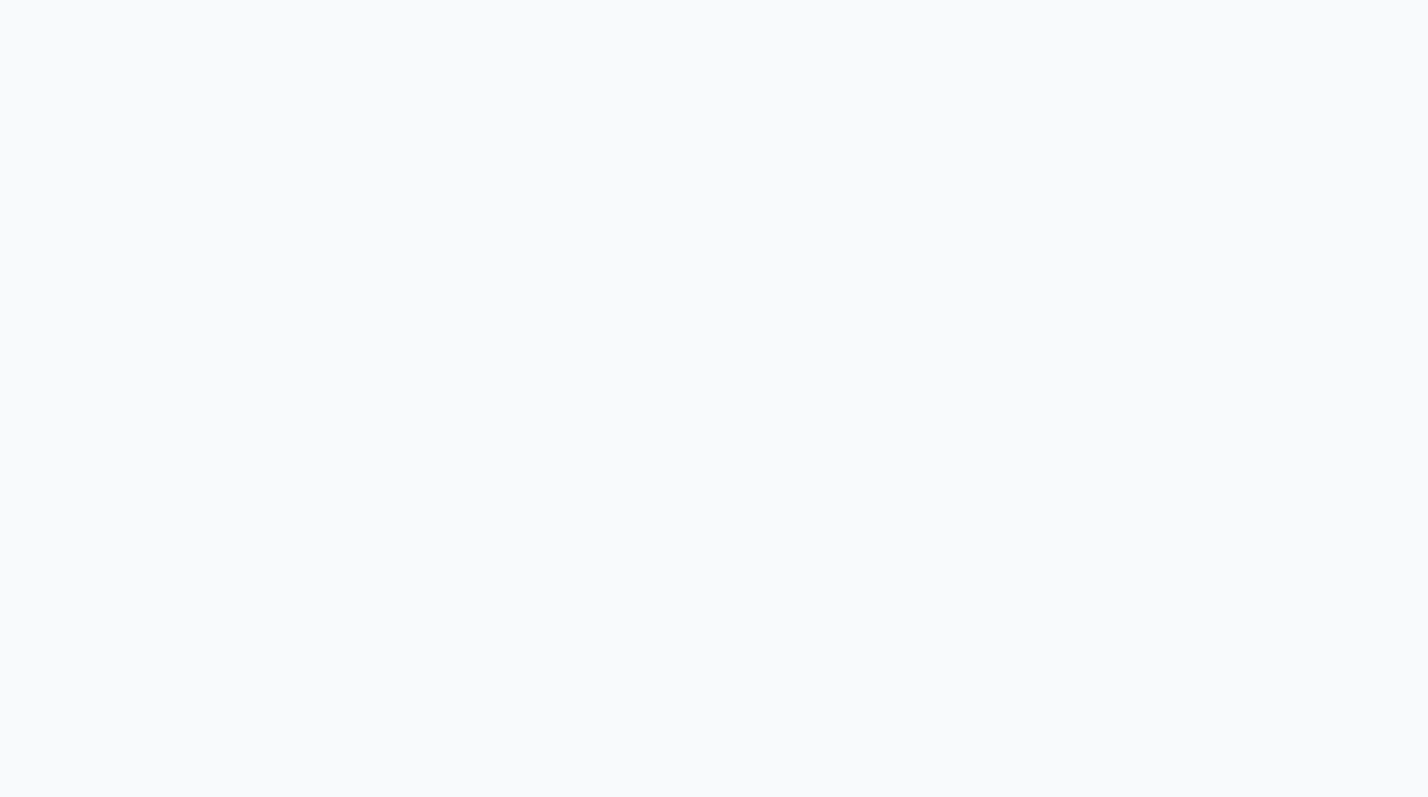 scroll, scrollTop: 0, scrollLeft: 0, axis: both 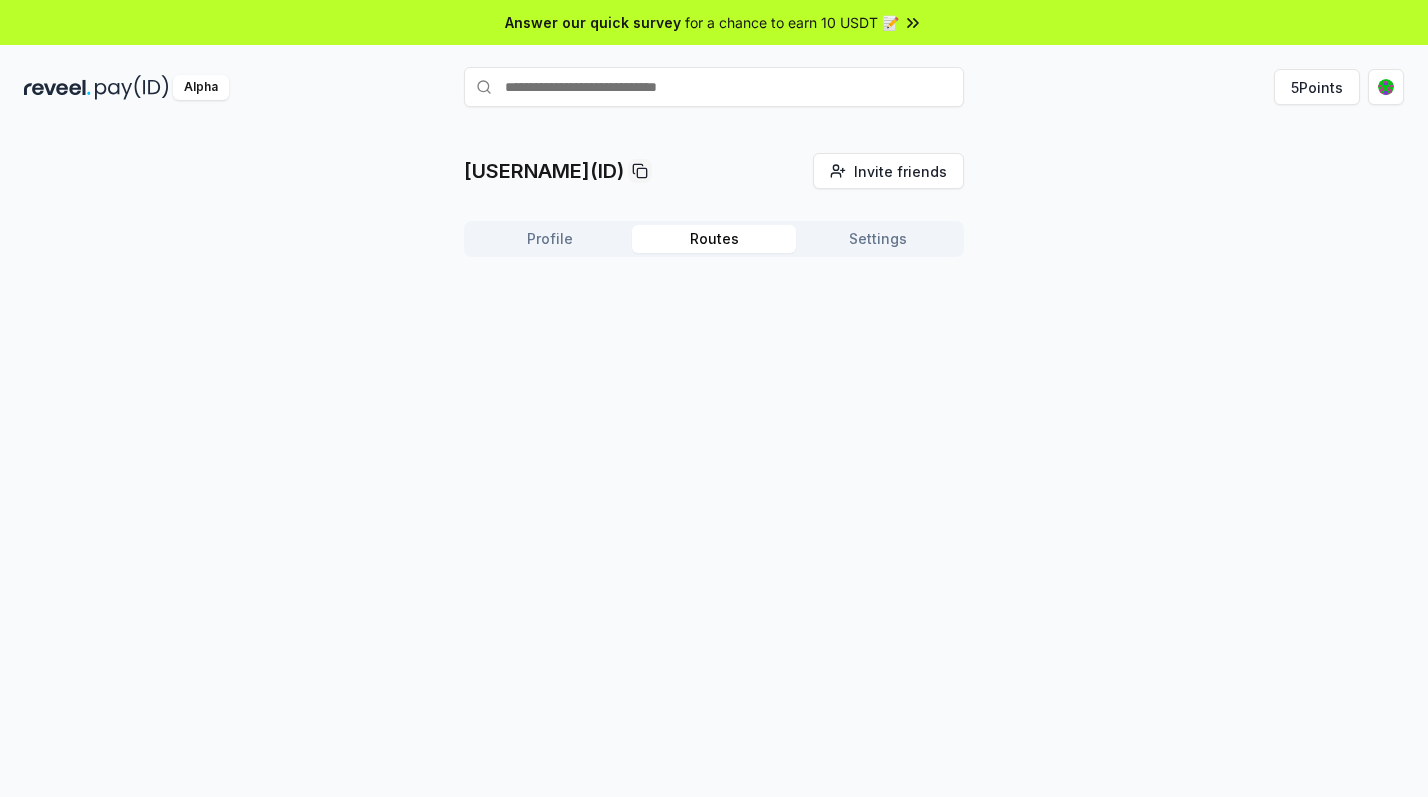 click on "Routes" at bounding box center (714, 239) 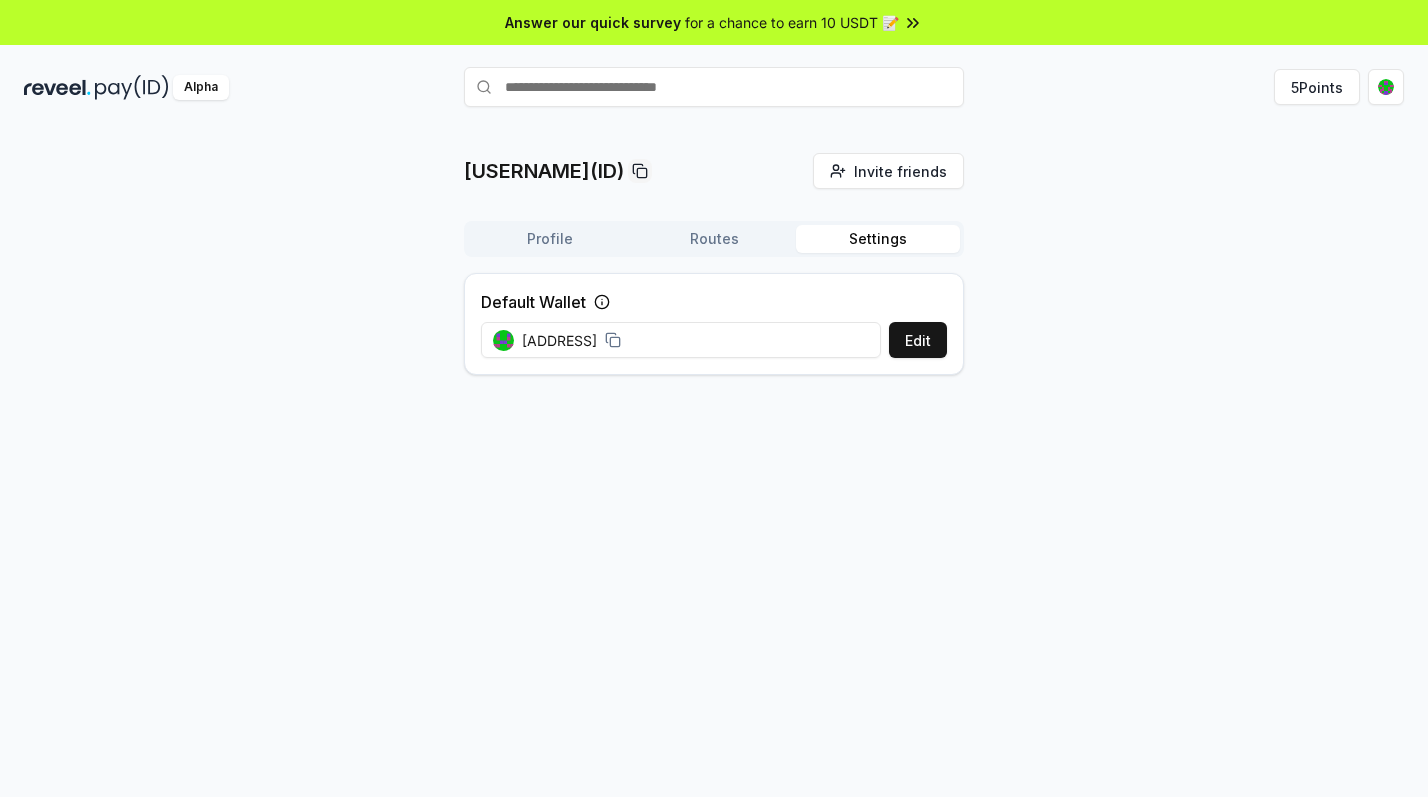 click on "Settings" at bounding box center [878, 239] 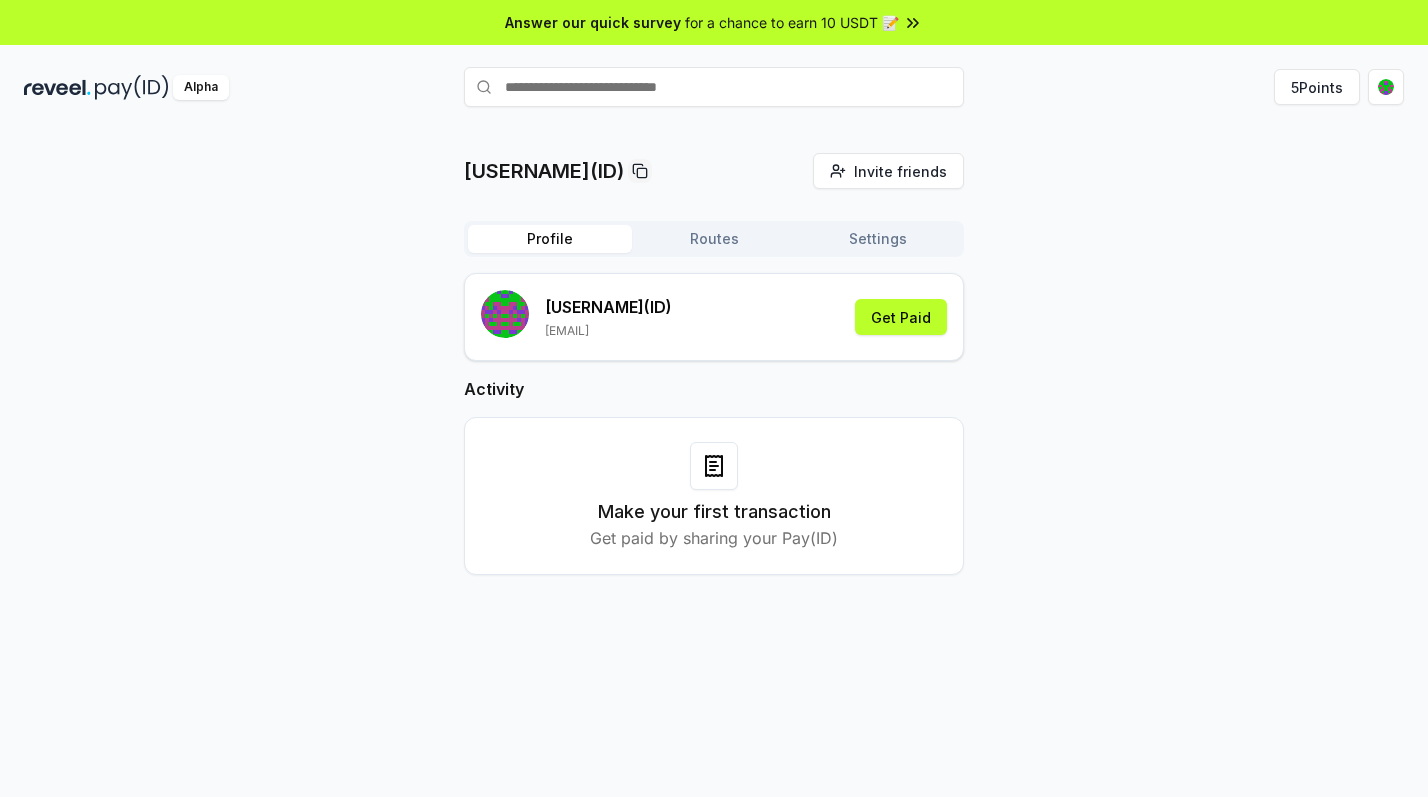 click on "Profile" at bounding box center (550, 239) 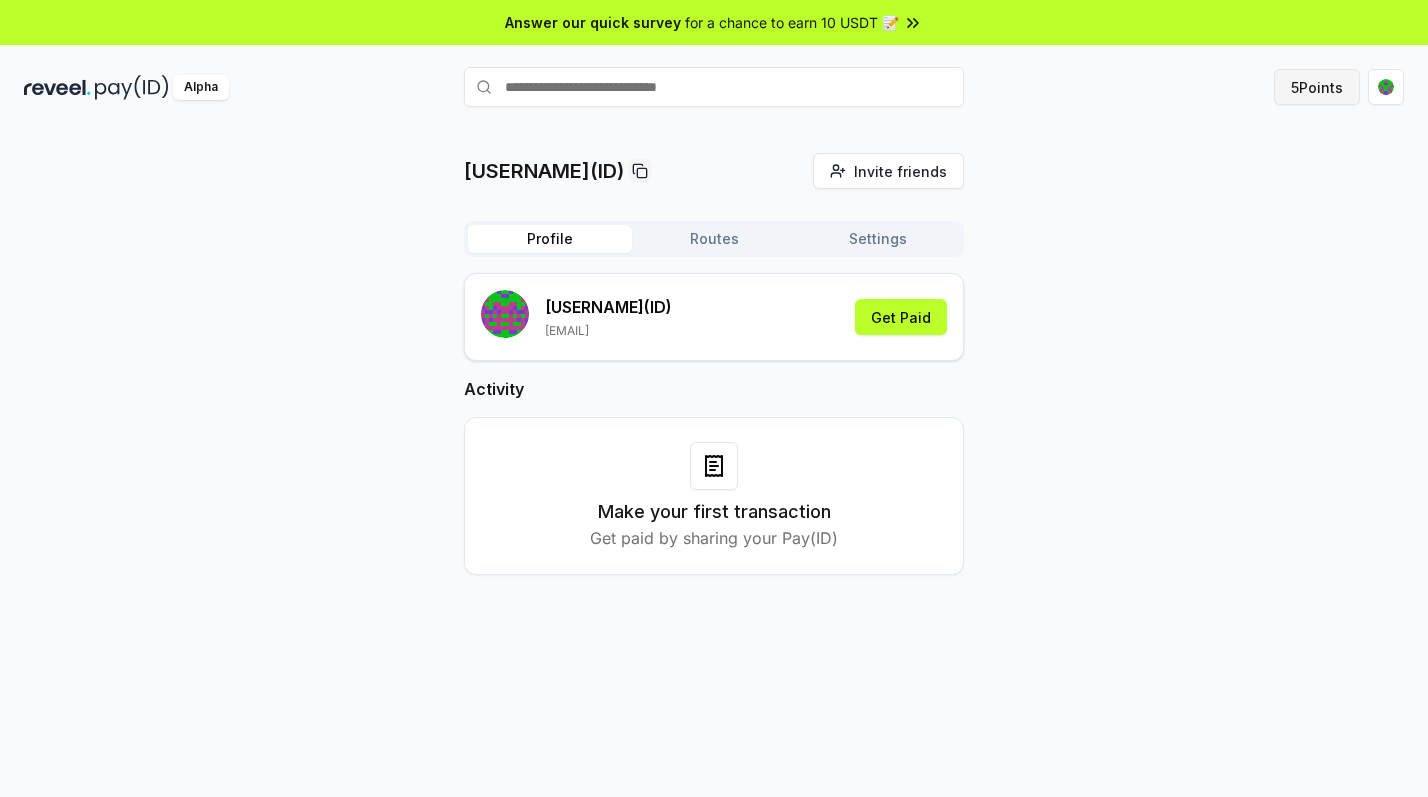 click on "5  Points" at bounding box center [1317, 87] 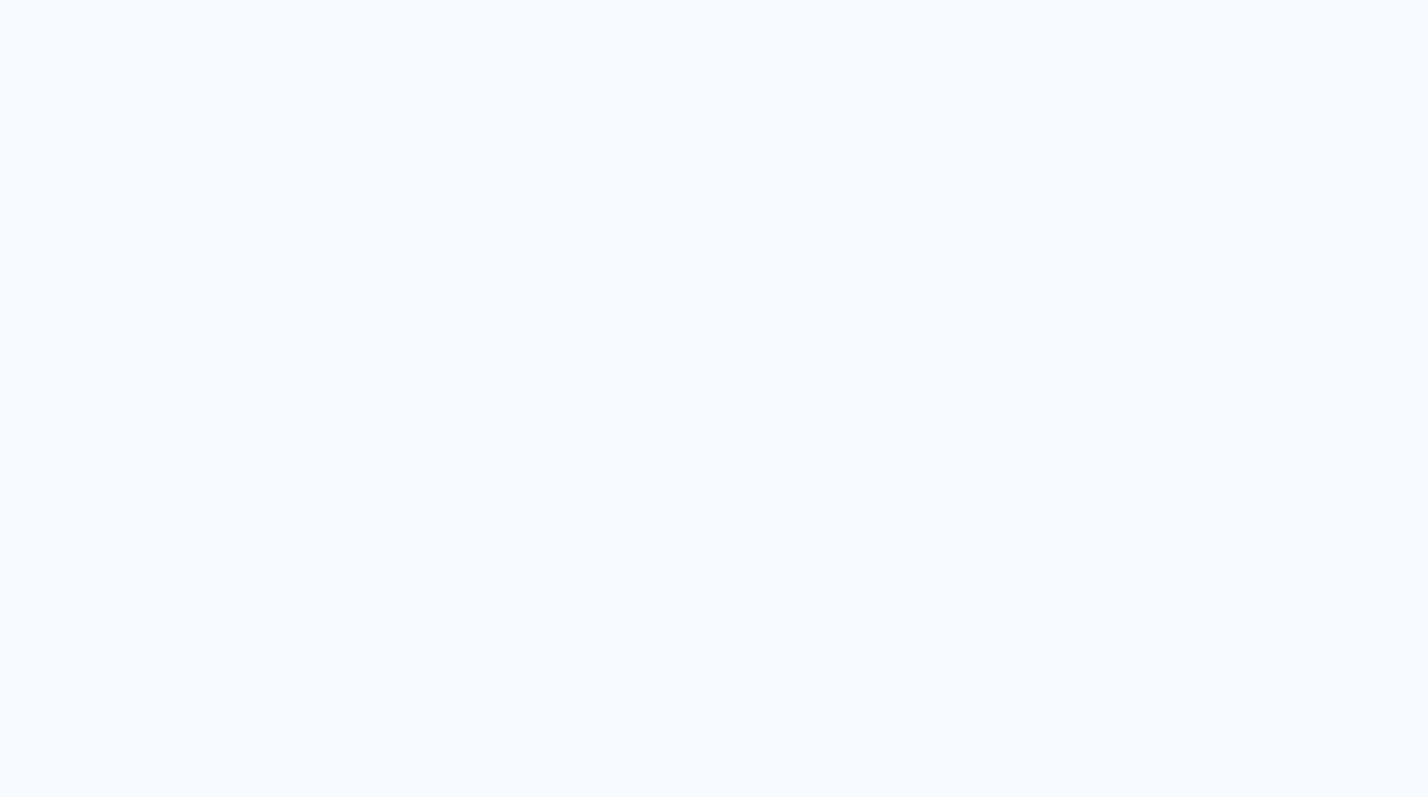 scroll, scrollTop: 0, scrollLeft: 0, axis: both 